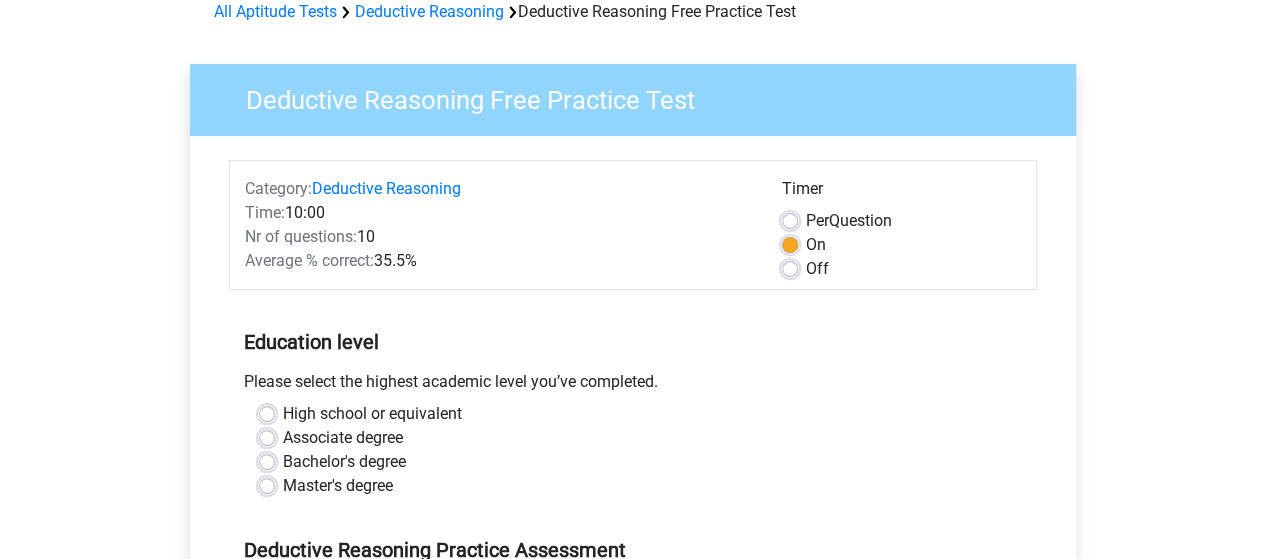 scroll, scrollTop: 200, scrollLeft: 0, axis: vertical 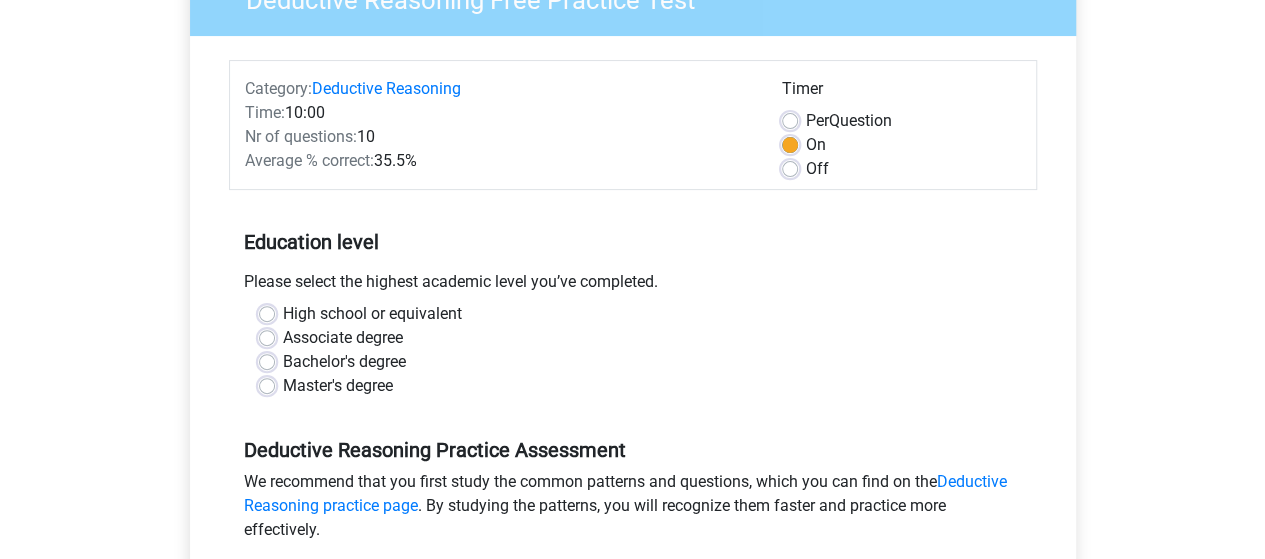 click on "Master's degree" at bounding box center [338, 386] 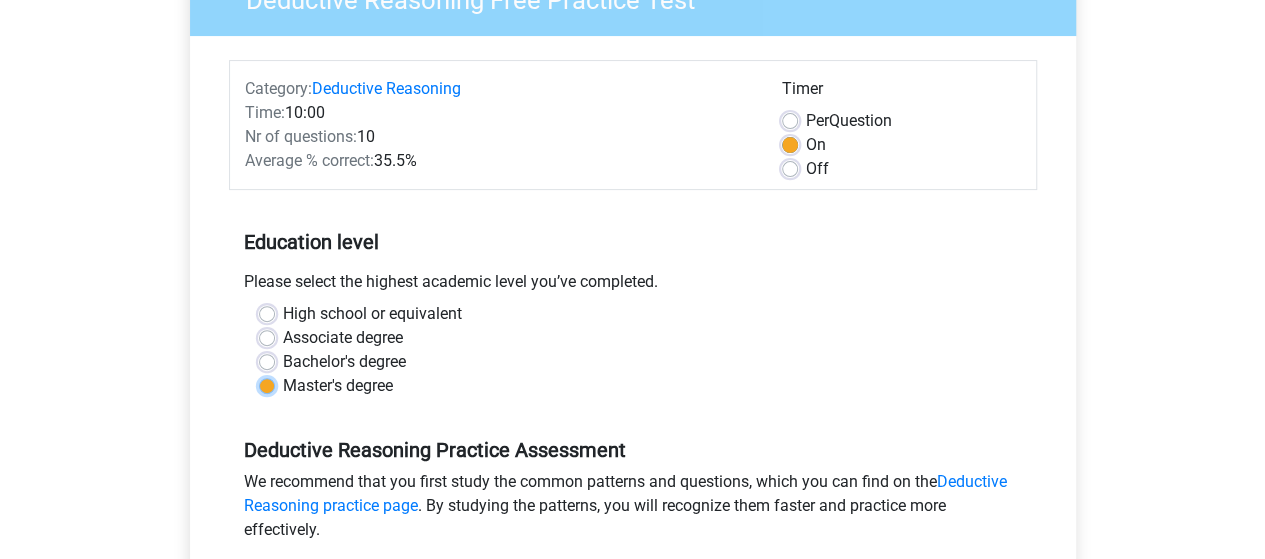 click on "Master's degree" at bounding box center [267, 384] 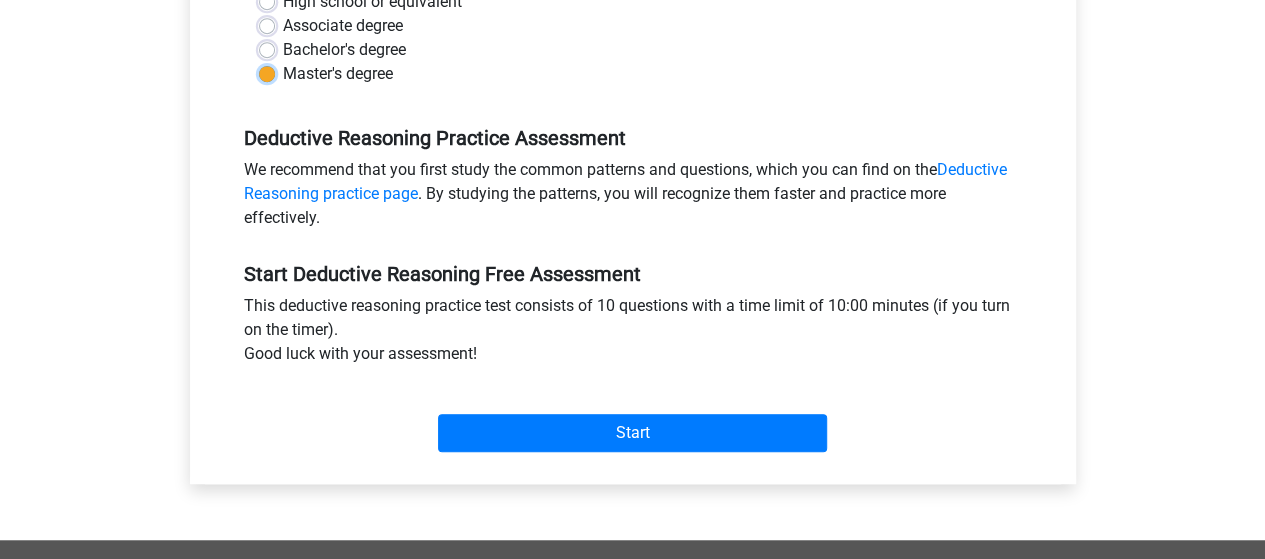scroll, scrollTop: 600, scrollLeft: 0, axis: vertical 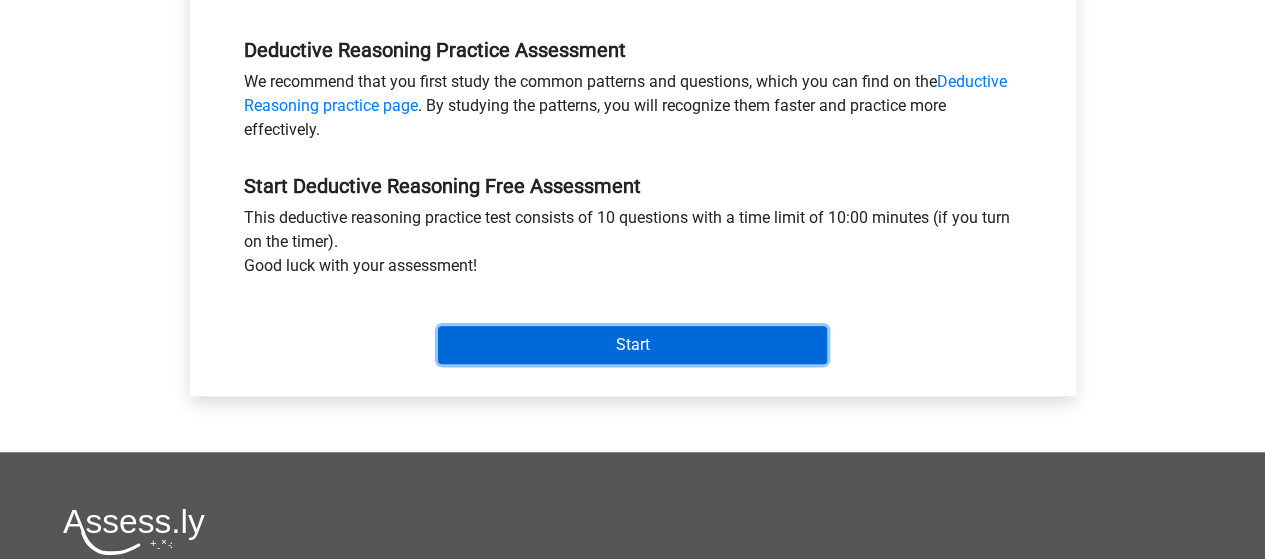 click on "Start" at bounding box center (632, 345) 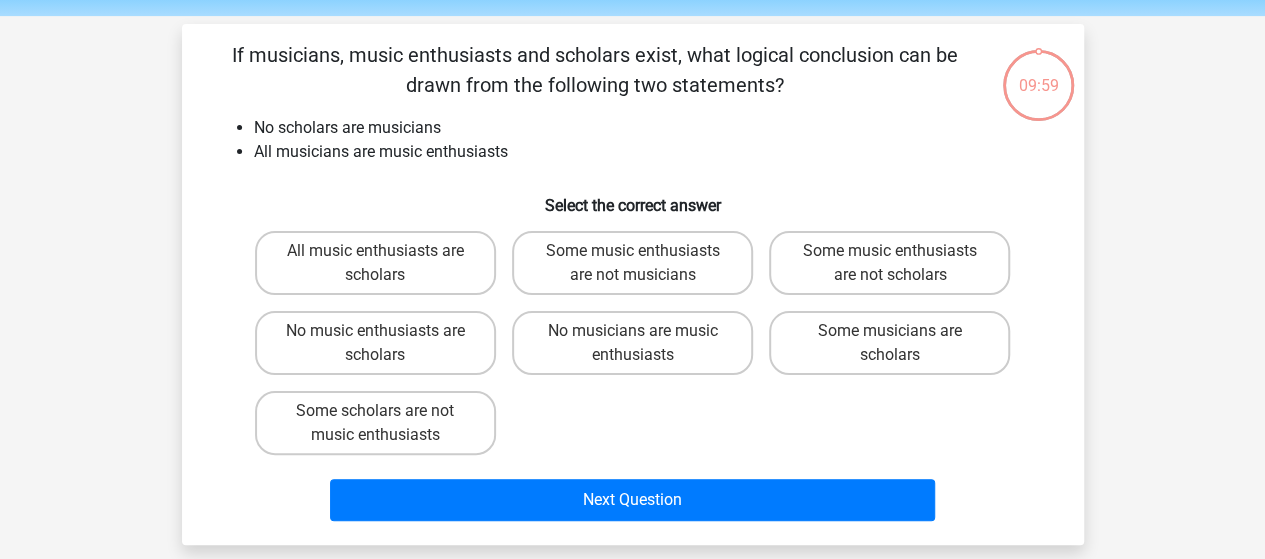 scroll, scrollTop: 100, scrollLeft: 0, axis: vertical 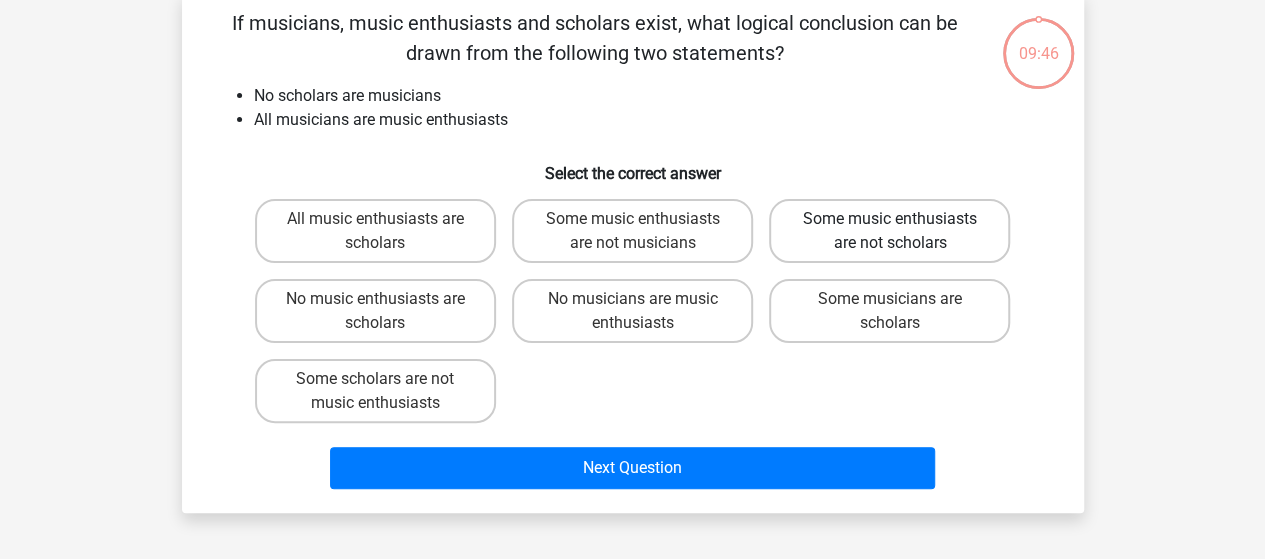 click on "Some music enthusiasts are not scholars" at bounding box center [889, 231] 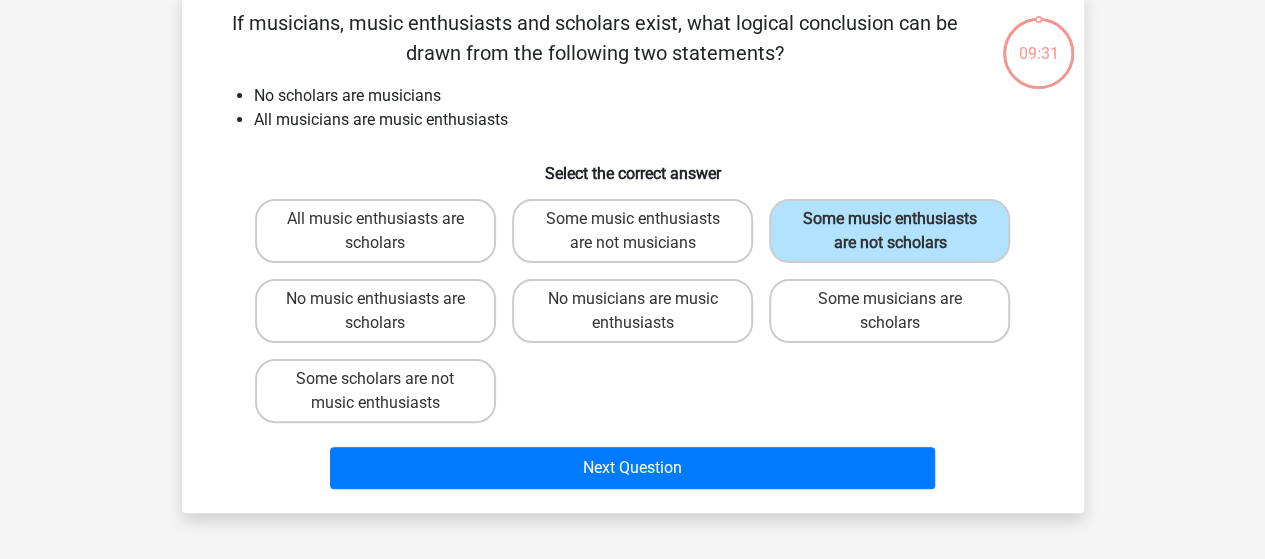 drag, startPoint x: 598, startPoint y: 247, endPoint x: 606, endPoint y: 425, distance: 178.17969 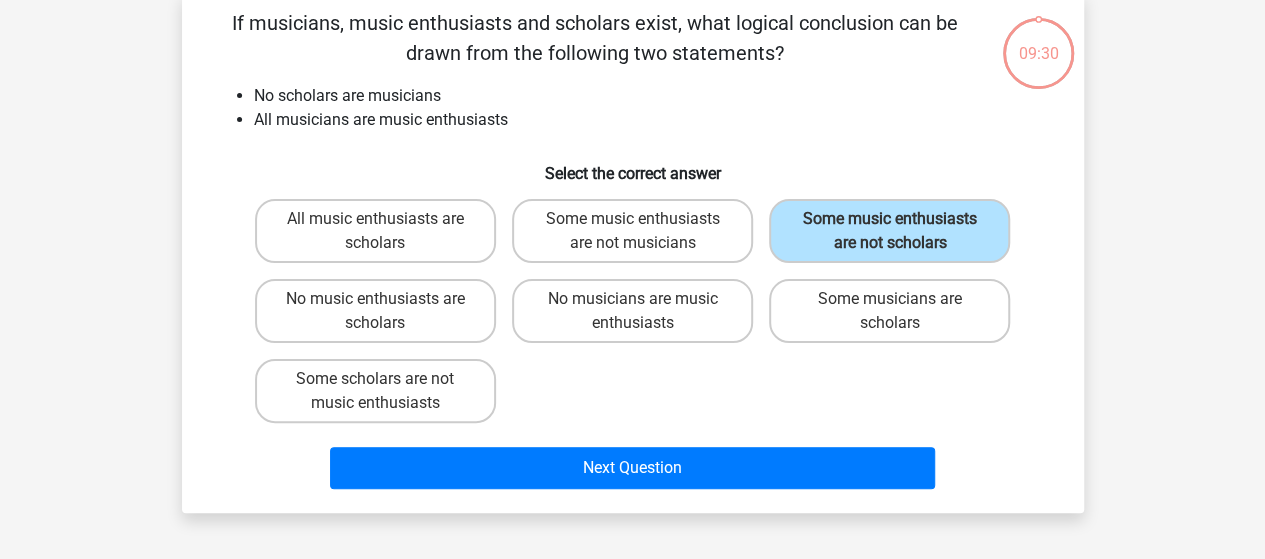 click on "All music enthusiasts are scholars
Some music enthusiasts are not musicians
Some music enthusiasts are not scholars
No music enthusiasts are scholars" at bounding box center [633, 311] 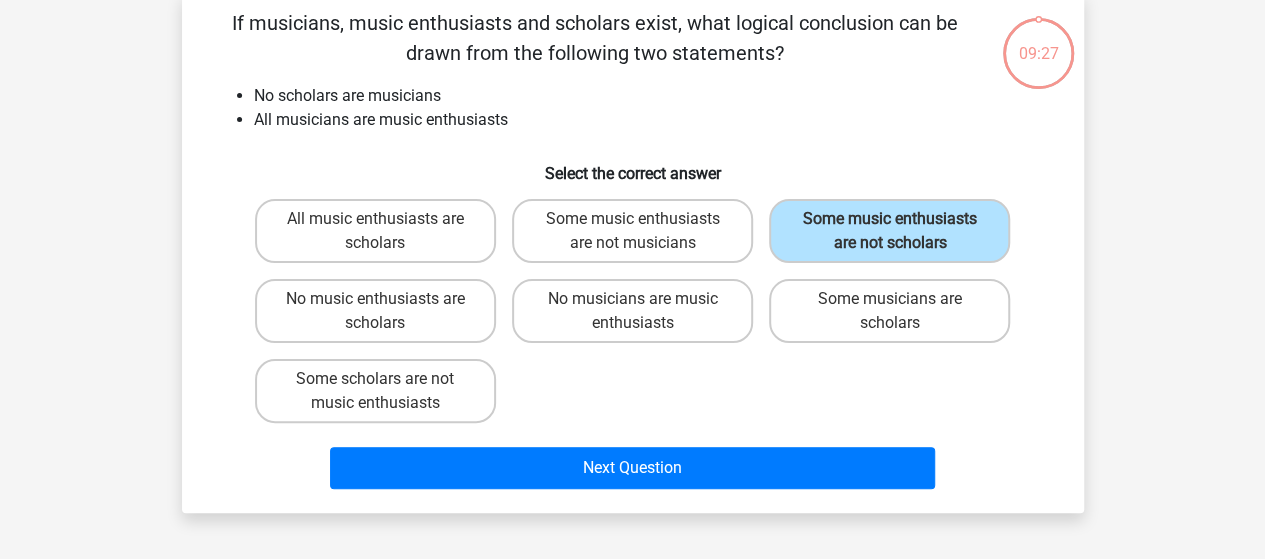 click on "All music enthusiasts are scholars
Some music enthusiasts are not musicians
Some music enthusiasts are not scholars
No music enthusiasts are scholars" at bounding box center [633, 311] 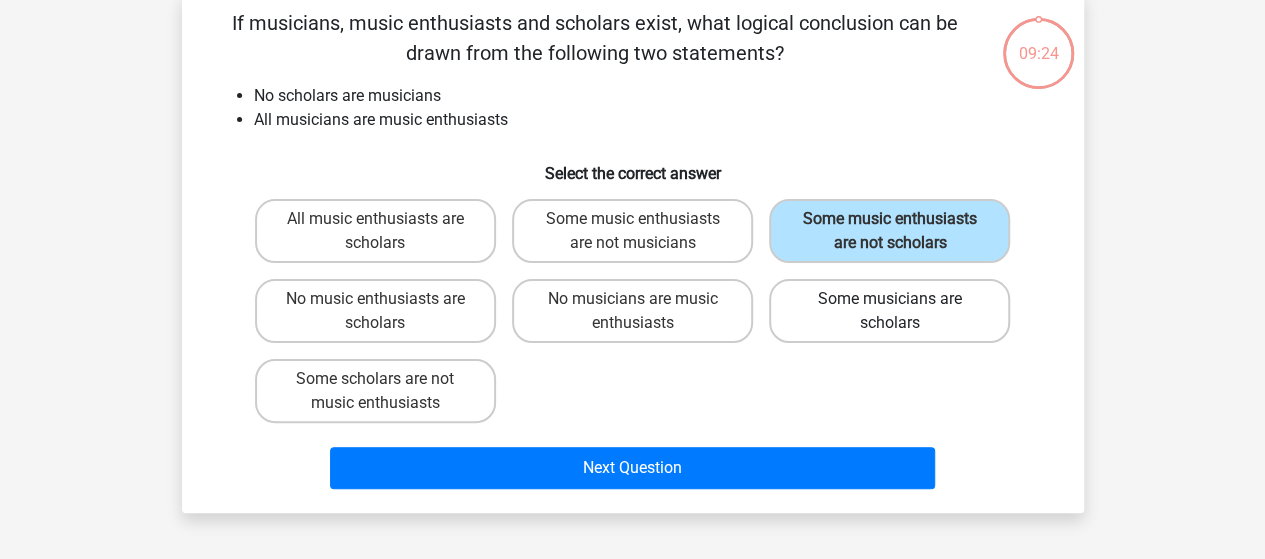 click on "Some musicians are scholars" at bounding box center [889, 311] 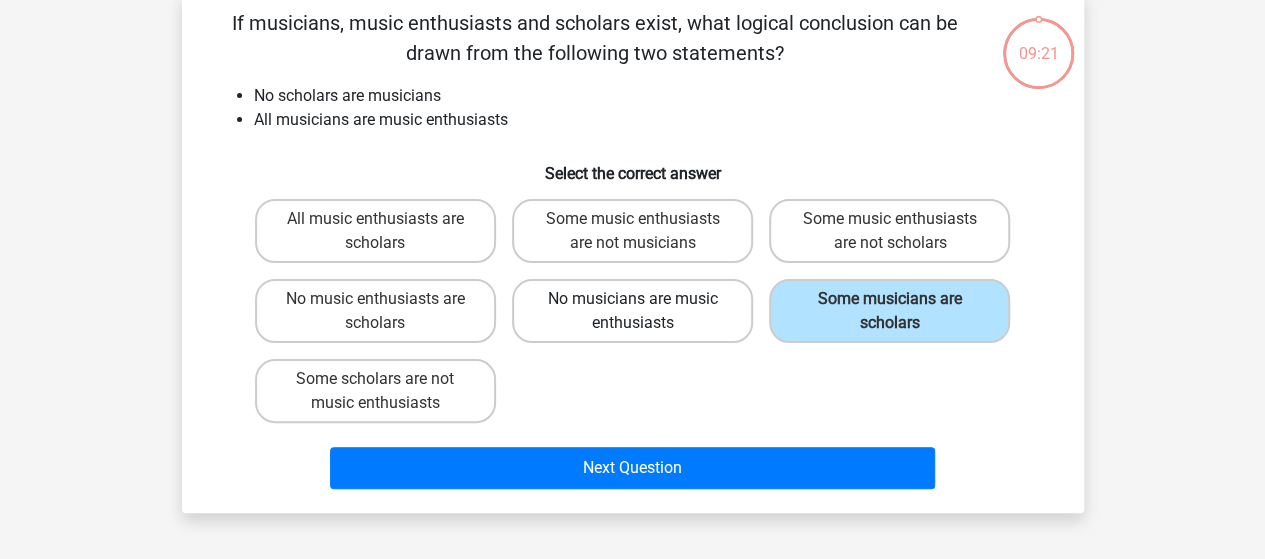 click on "No musicians are music enthusiasts" at bounding box center (632, 311) 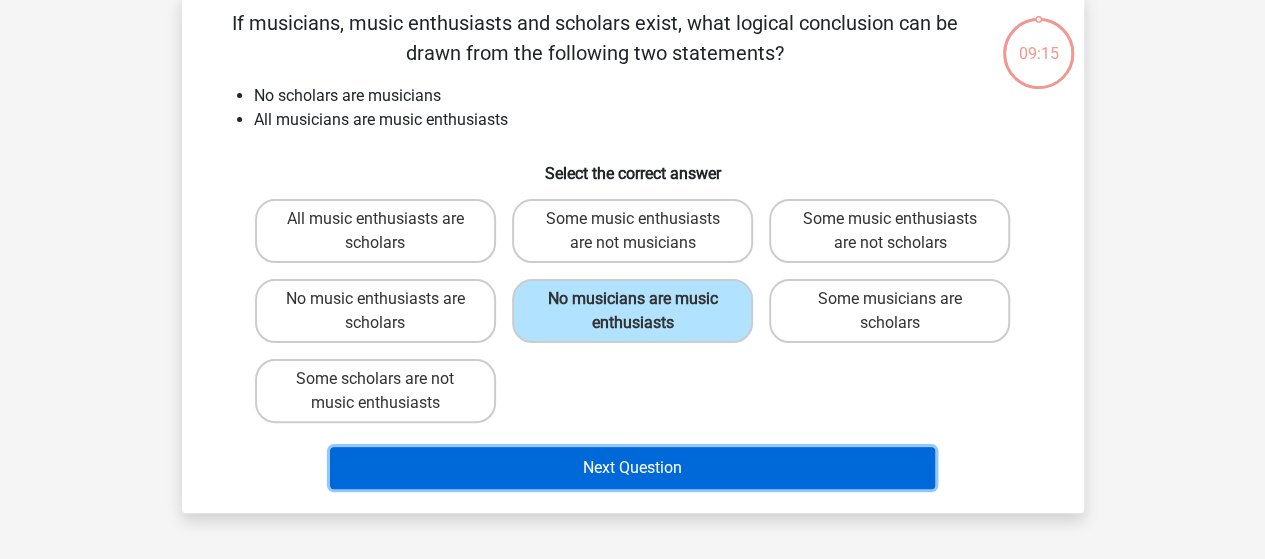 click on "Next Question" at bounding box center [632, 468] 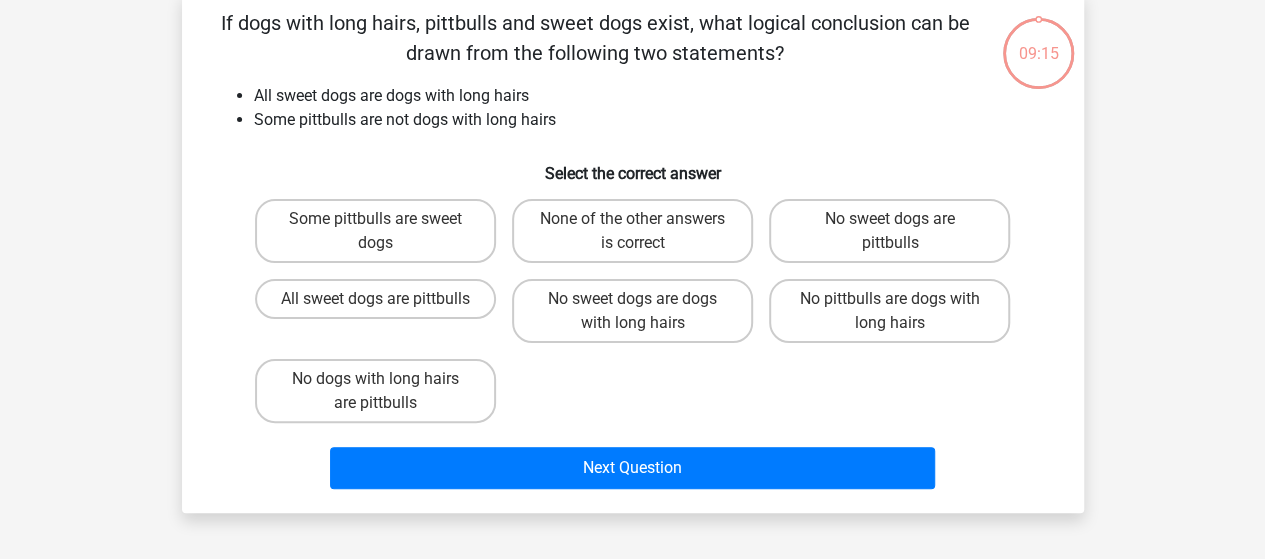 scroll, scrollTop: 92, scrollLeft: 0, axis: vertical 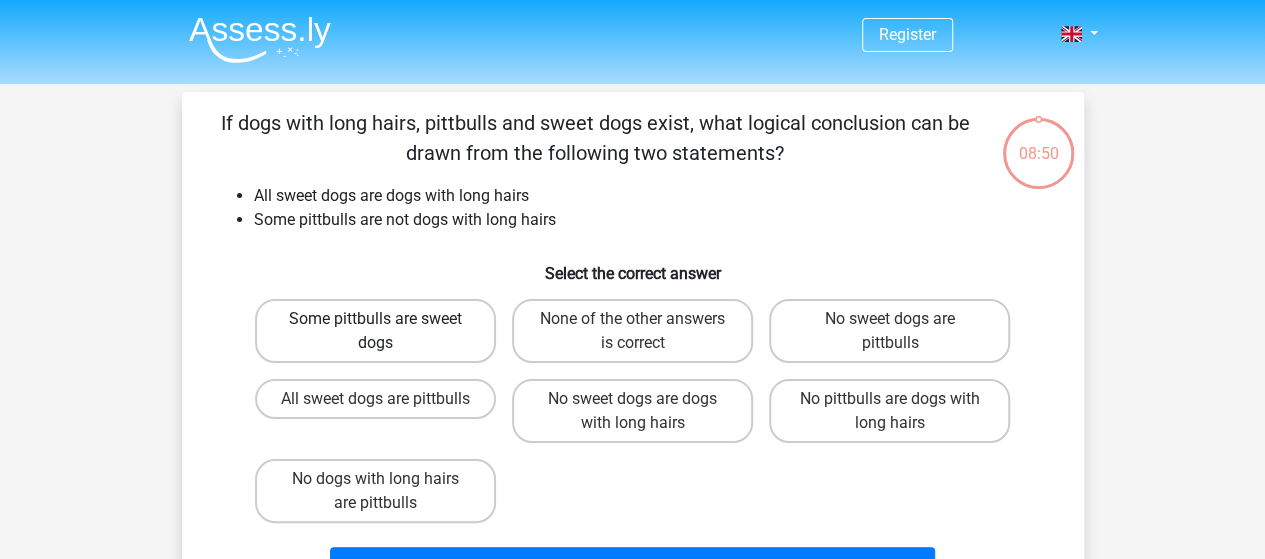 click on "Some pittbulls are sweet dogs" at bounding box center (375, 331) 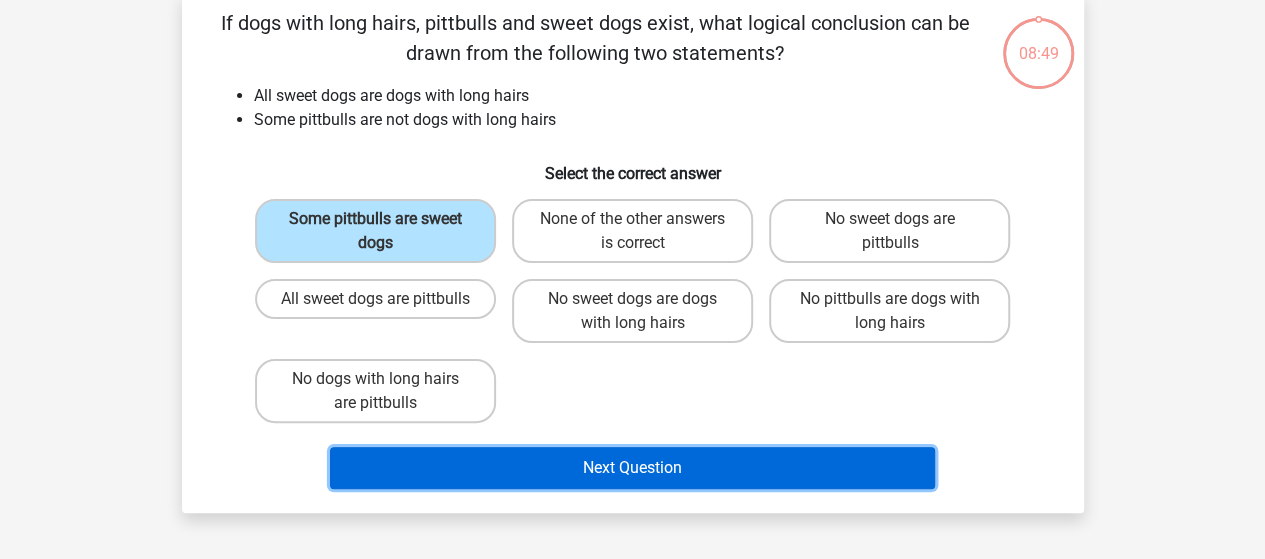click on "Next Question" at bounding box center (632, 468) 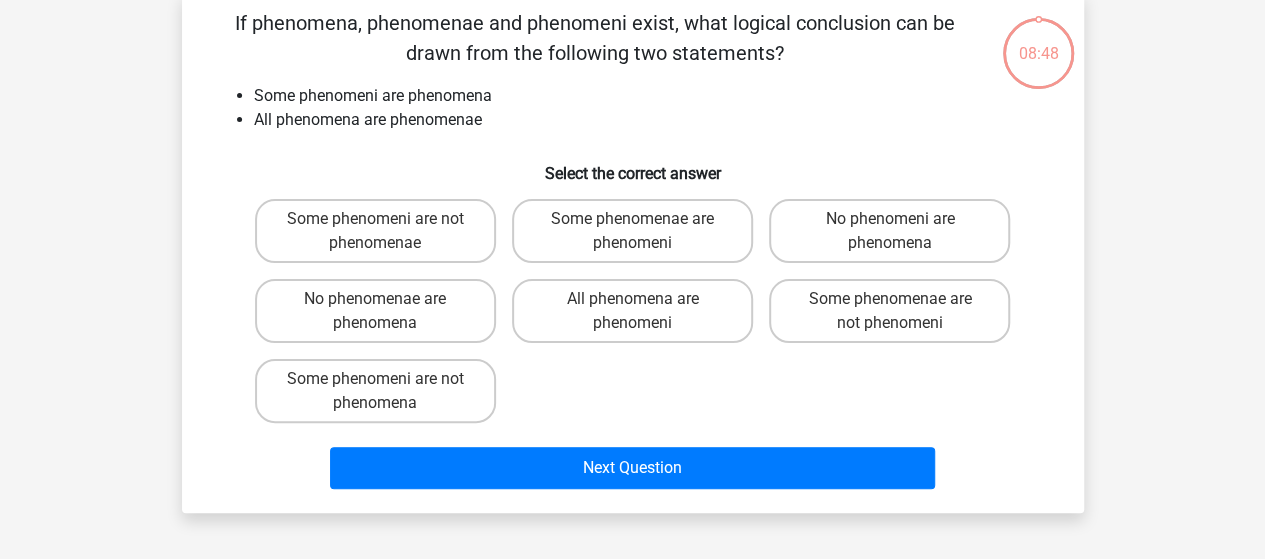 scroll, scrollTop: 92, scrollLeft: 0, axis: vertical 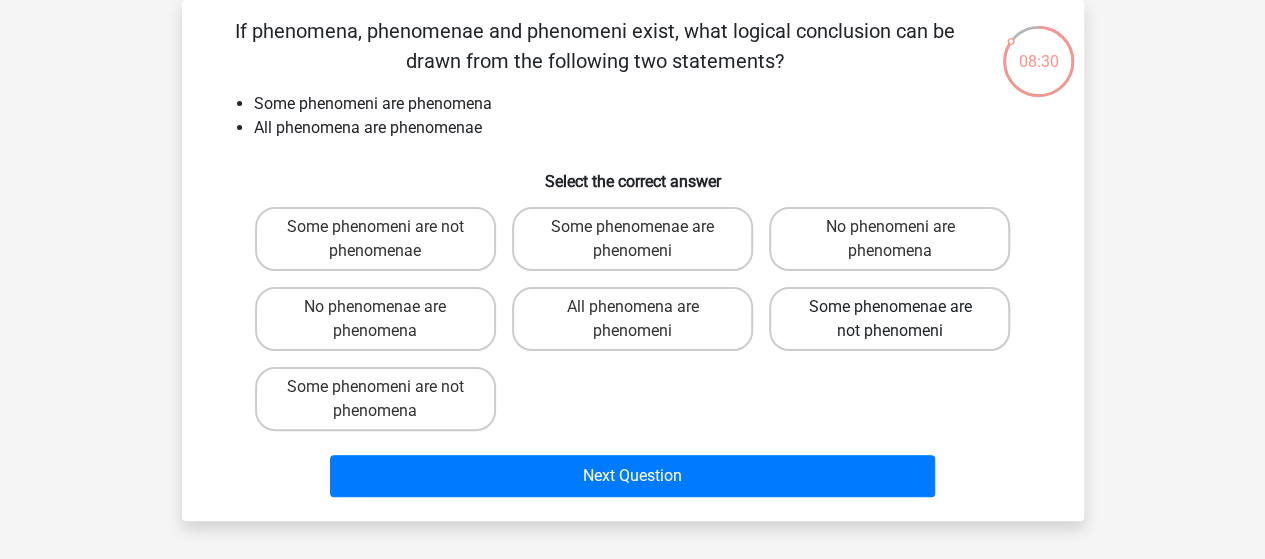 click on "Some phenomenae are not phenomeni" at bounding box center [889, 319] 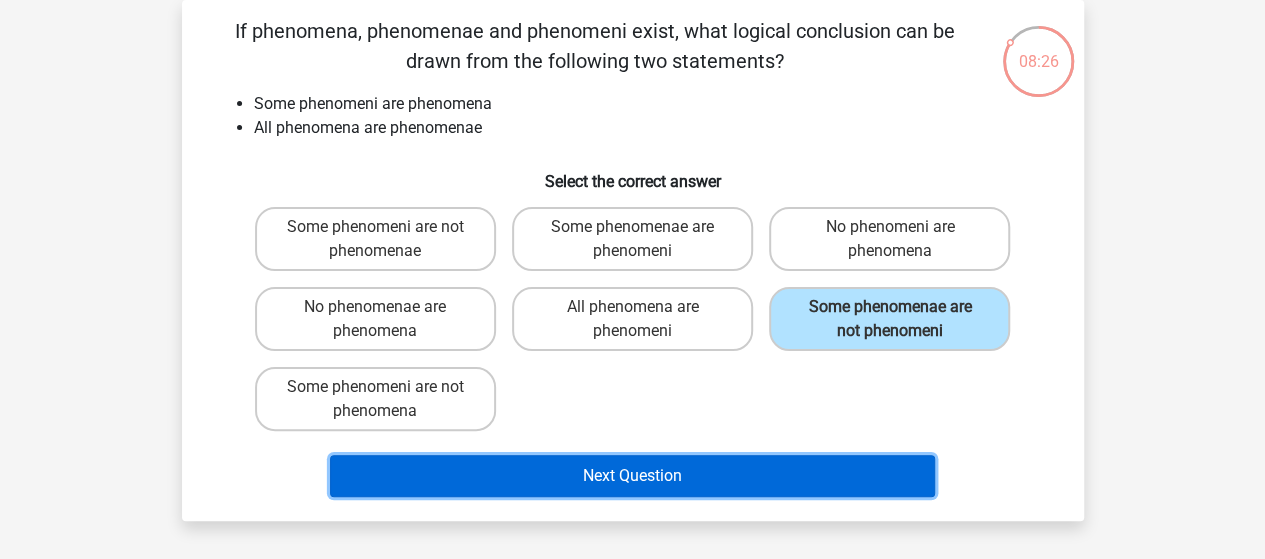 click on "Next Question" at bounding box center (632, 476) 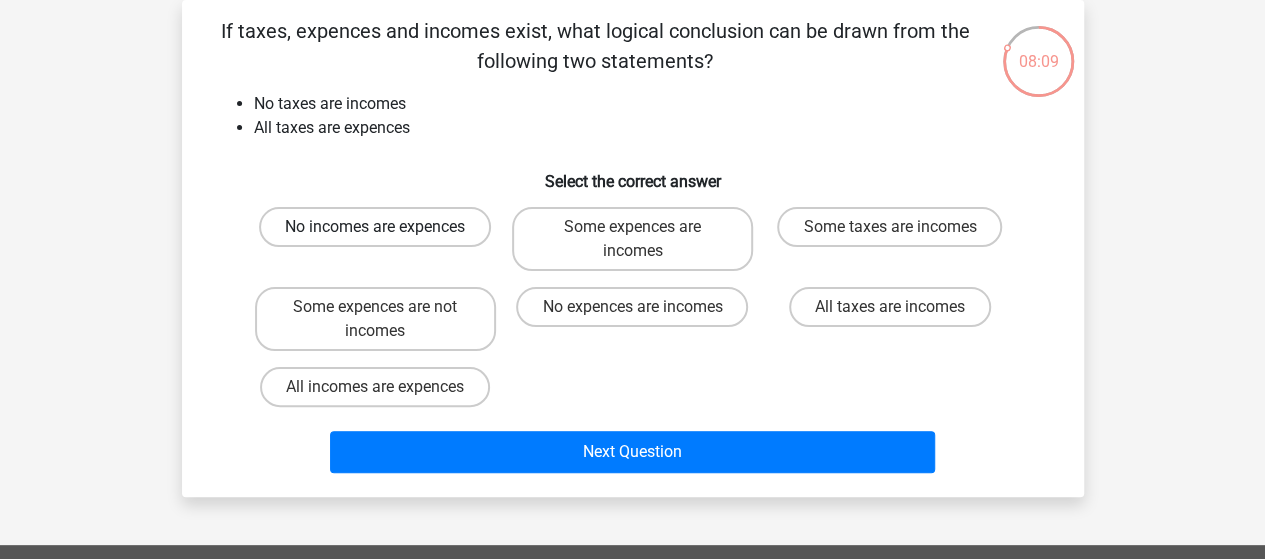 click on "No incomes are expences" at bounding box center (375, 227) 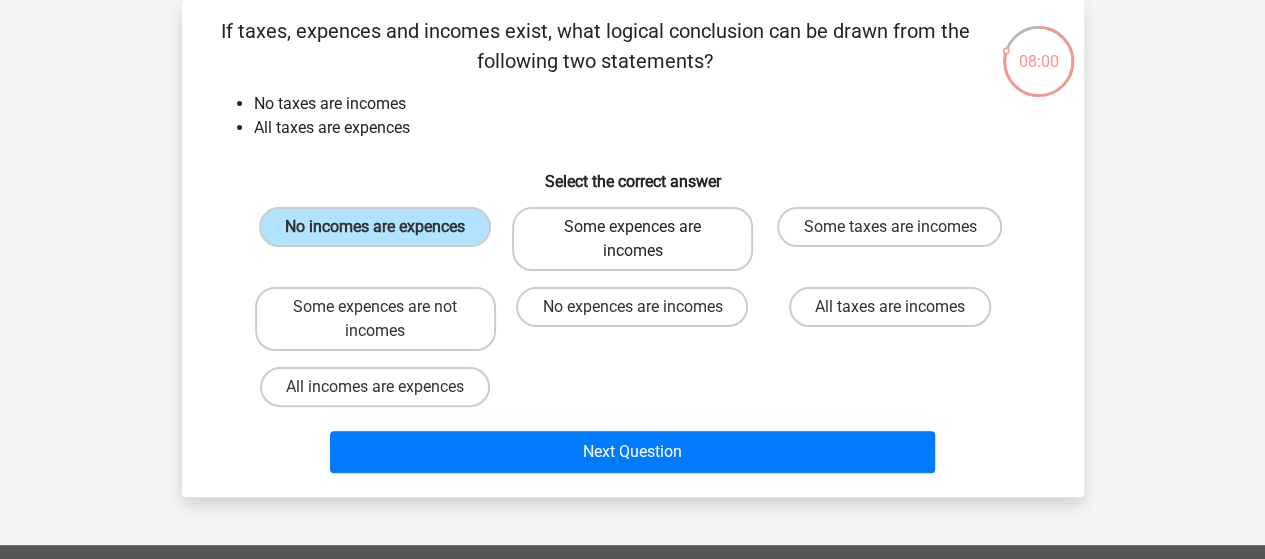 click on "Some expences are incomes" at bounding box center (632, 239) 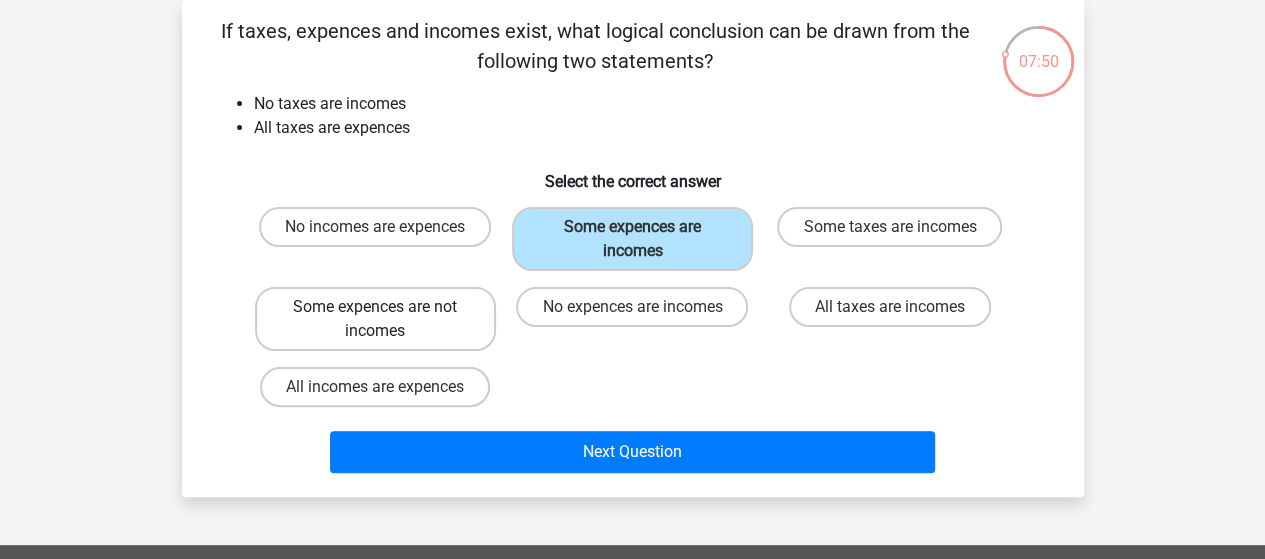 click on "Some expences are not incomes" at bounding box center [375, 319] 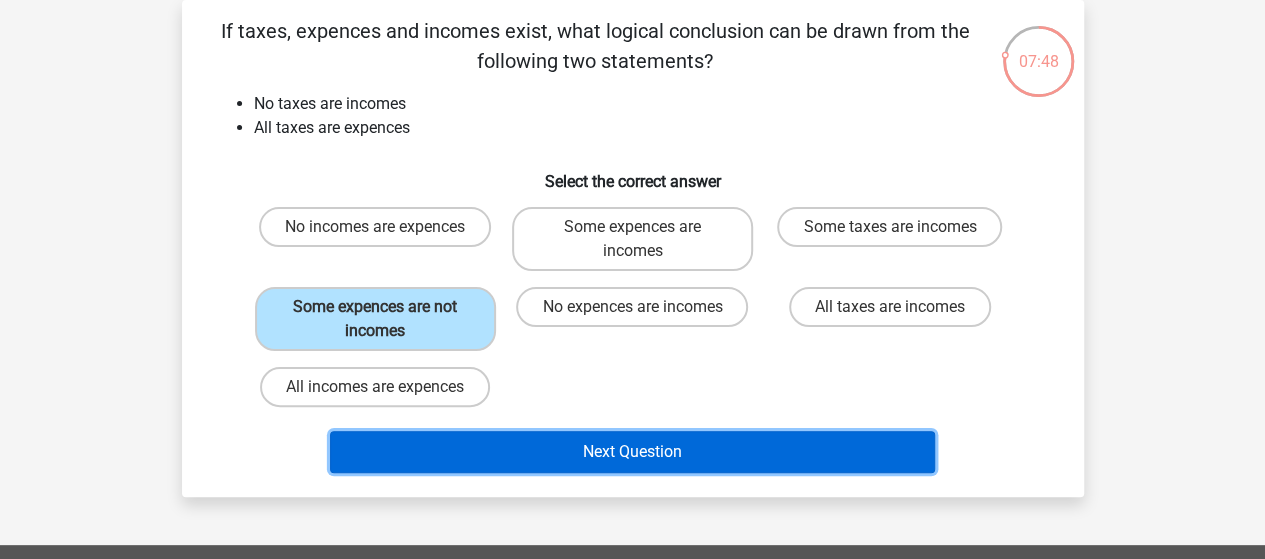 click on "Next Question" at bounding box center (632, 452) 